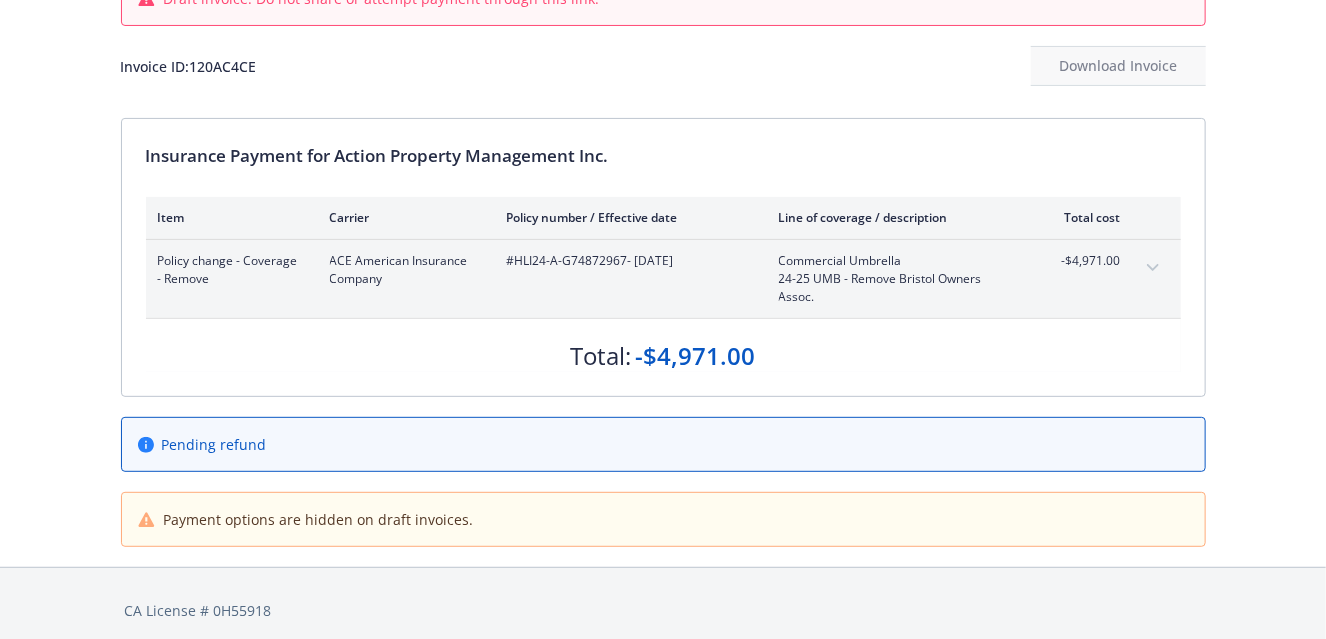 scroll, scrollTop: 176, scrollLeft: 0, axis: vertical 